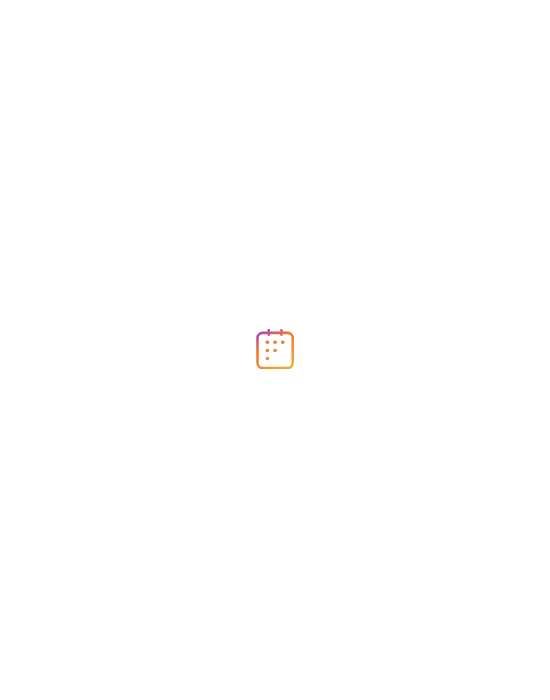 scroll, scrollTop: 0, scrollLeft: 0, axis: both 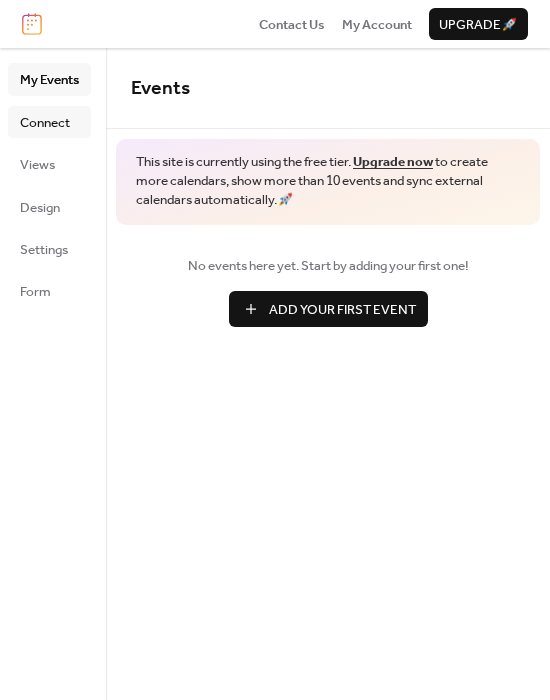click on "Connect" at bounding box center [45, 123] 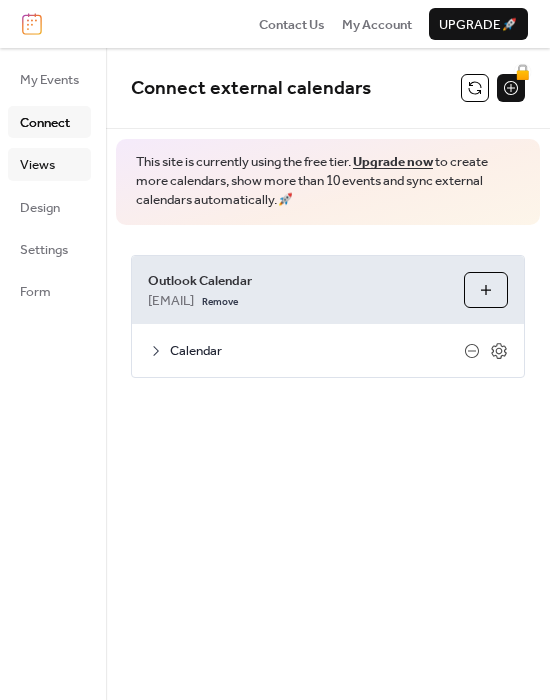 click on "Views" at bounding box center [37, 165] 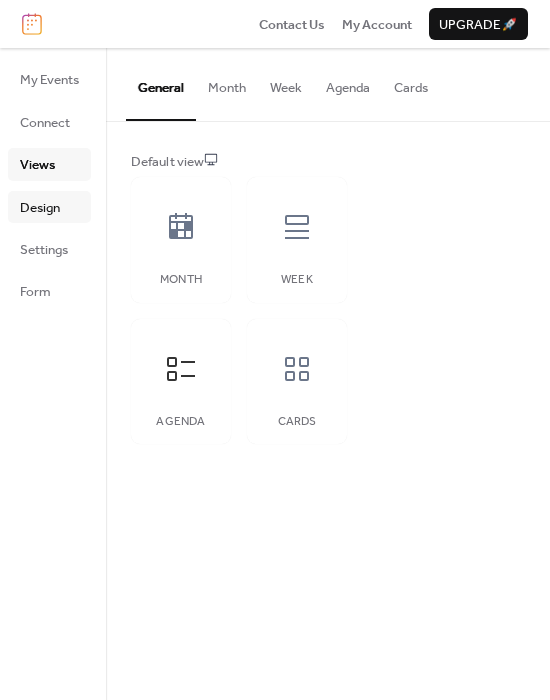 click on "Design" at bounding box center (40, 208) 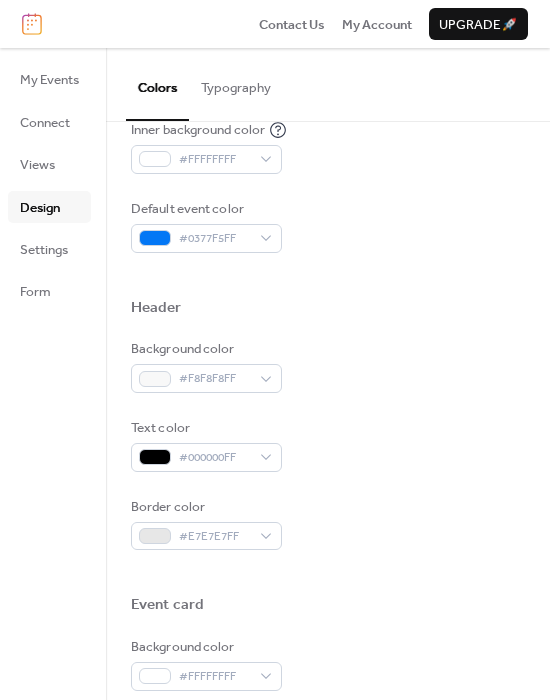 scroll, scrollTop: 500, scrollLeft: 0, axis: vertical 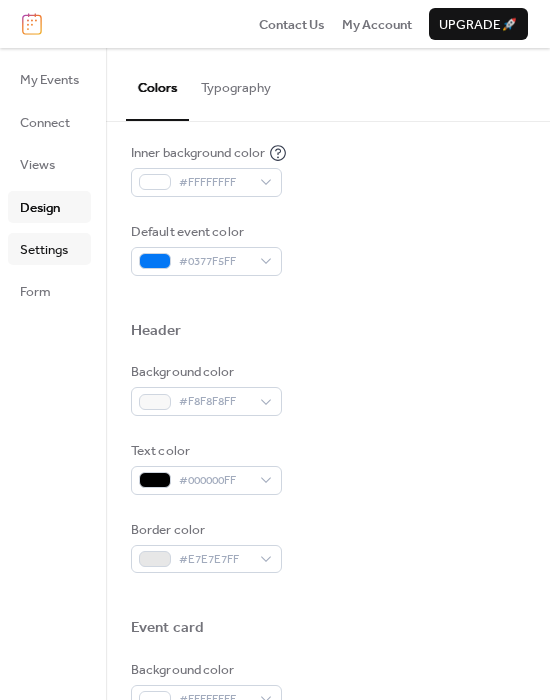 click on "Settings" at bounding box center [44, 250] 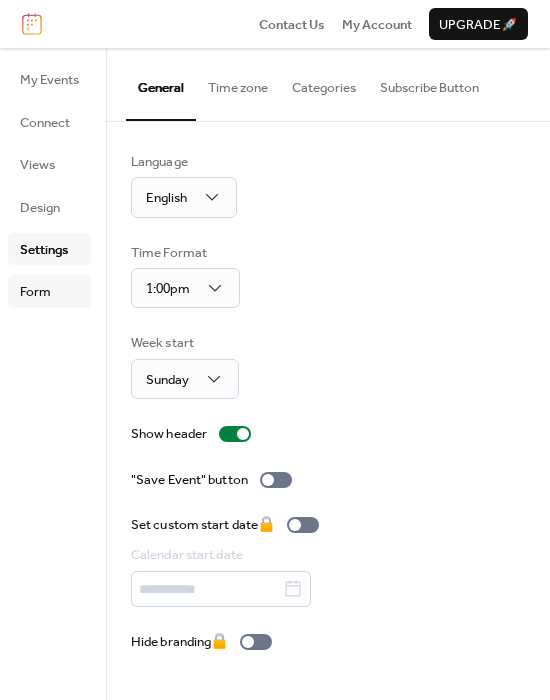 click on "Form" at bounding box center (35, 292) 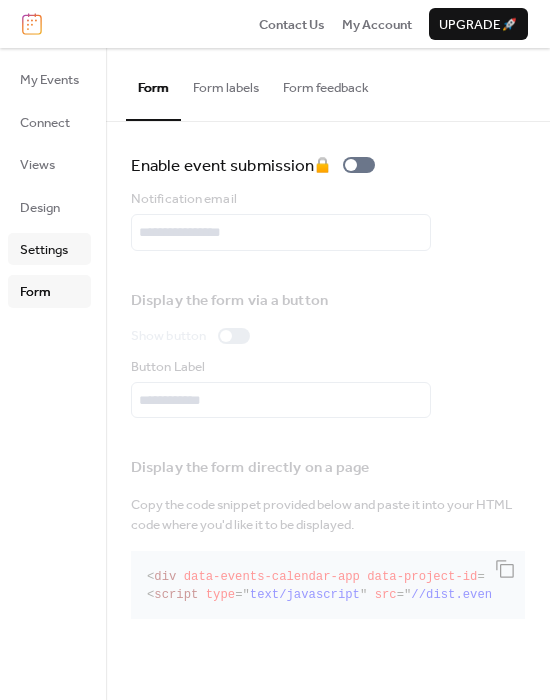 click on "Settings" at bounding box center [44, 250] 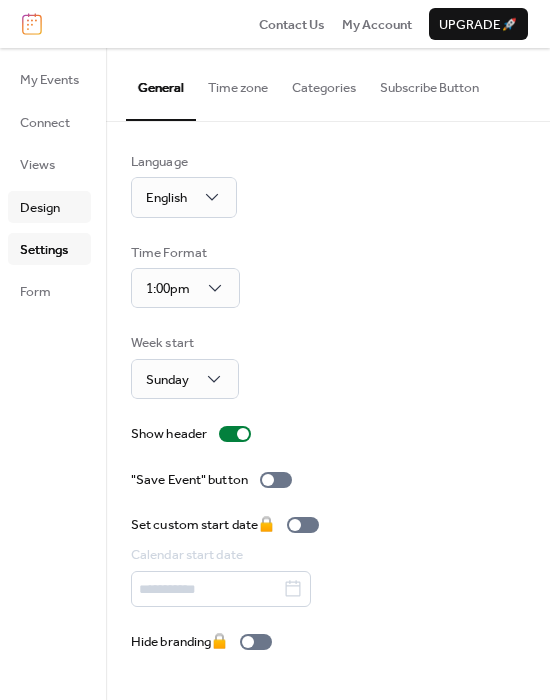 click on "Design" at bounding box center [40, 208] 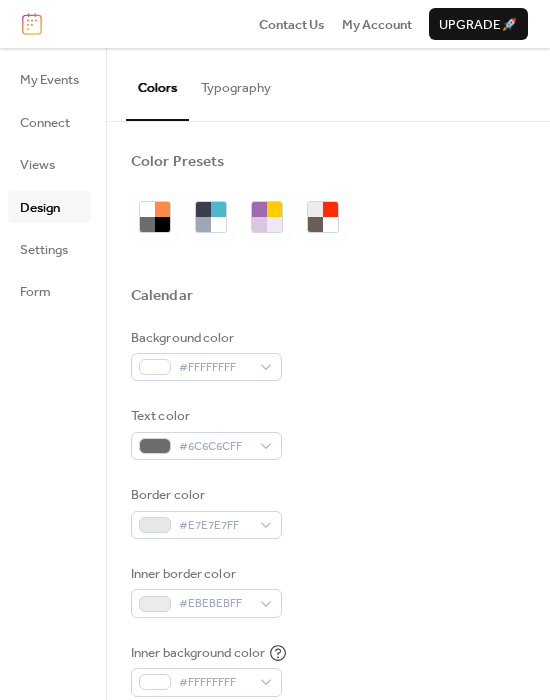 click on "Typography" at bounding box center (236, 83) 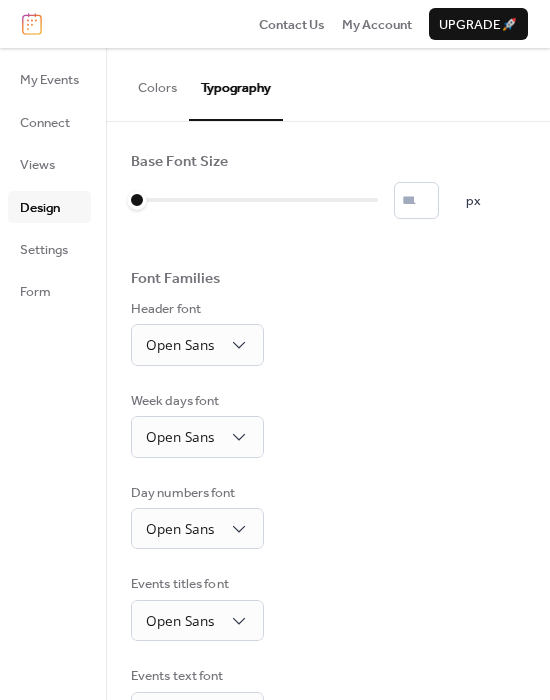 scroll, scrollTop: 100, scrollLeft: 0, axis: vertical 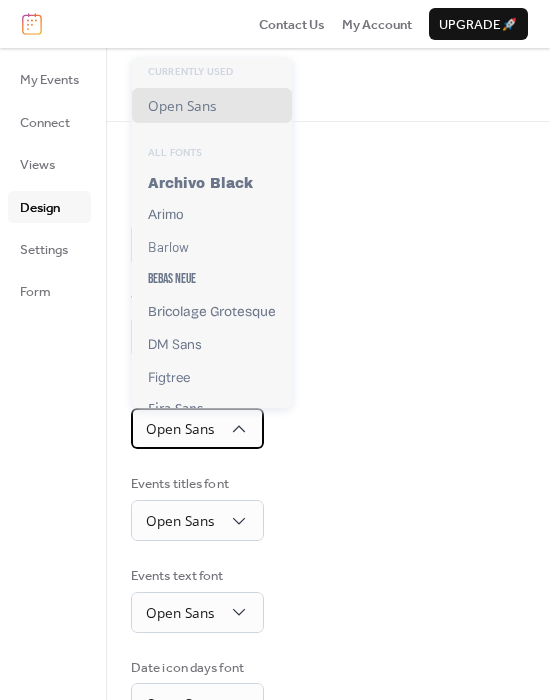 click on "Open Sans" at bounding box center [197, 428] 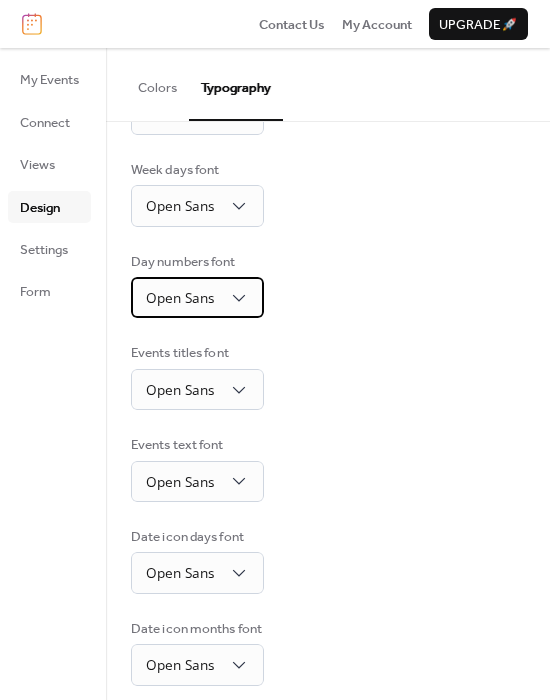 scroll, scrollTop: 247, scrollLeft: 0, axis: vertical 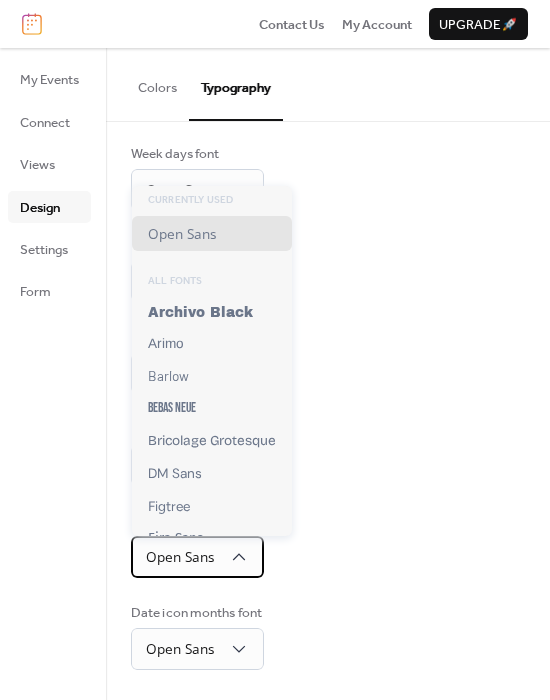 click 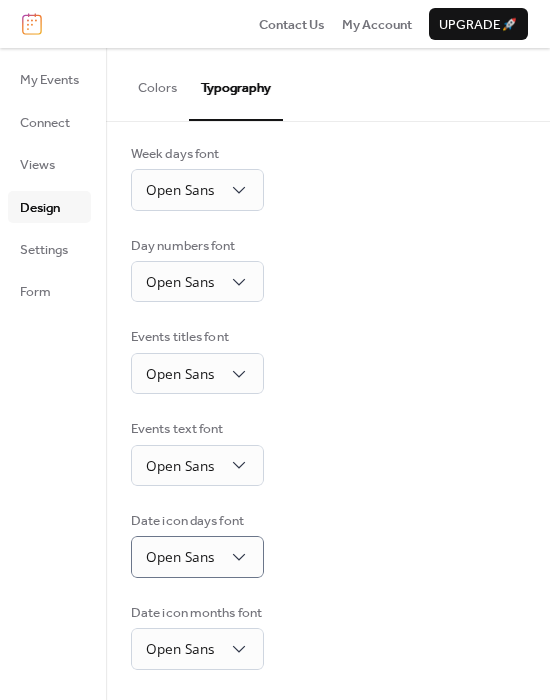 click on "Base Font Size * px Font Families Header font Open Sans Week days font Open Sans Day numbers font Open Sans Events titles font Open Sans Events text font Open Sans Date icon days font Open Sans Date icon months font Open Sans" at bounding box center [328, 287] 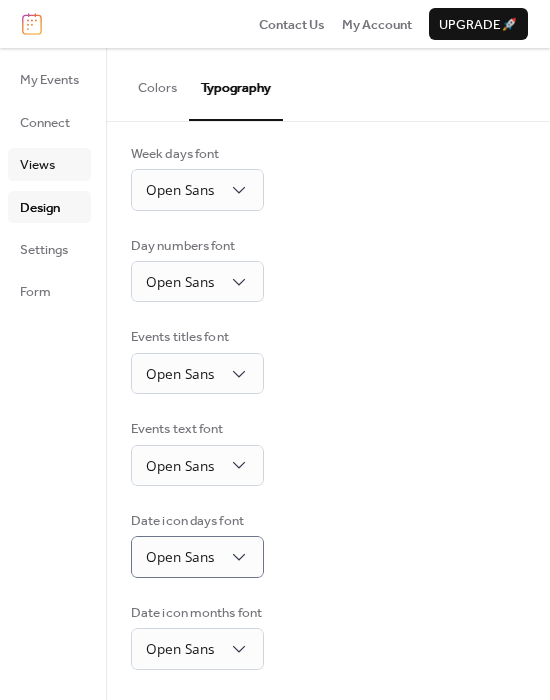 click on "Views" at bounding box center (37, 165) 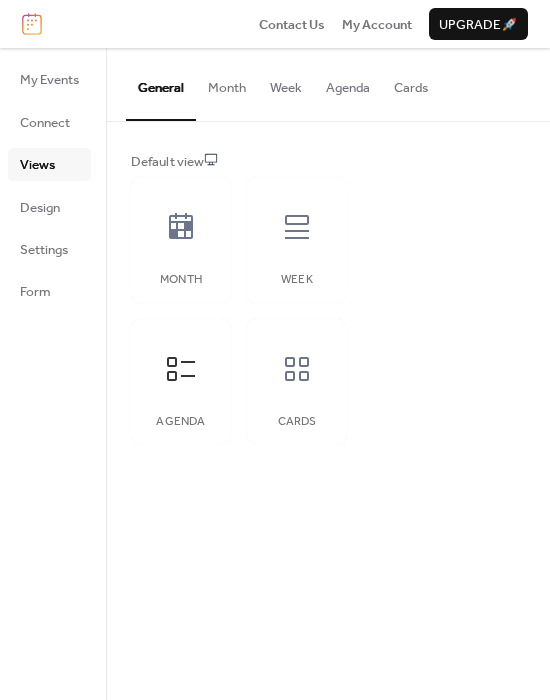 click on "Agenda" at bounding box center (348, 83) 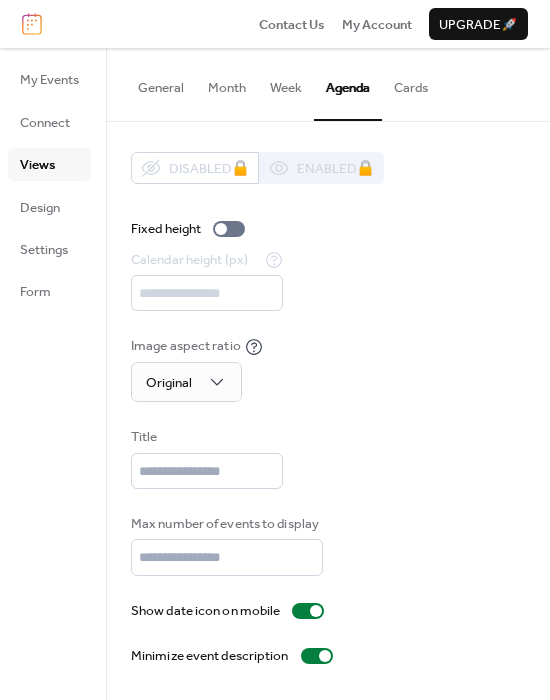 click on "Cards" at bounding box center (411, 83) 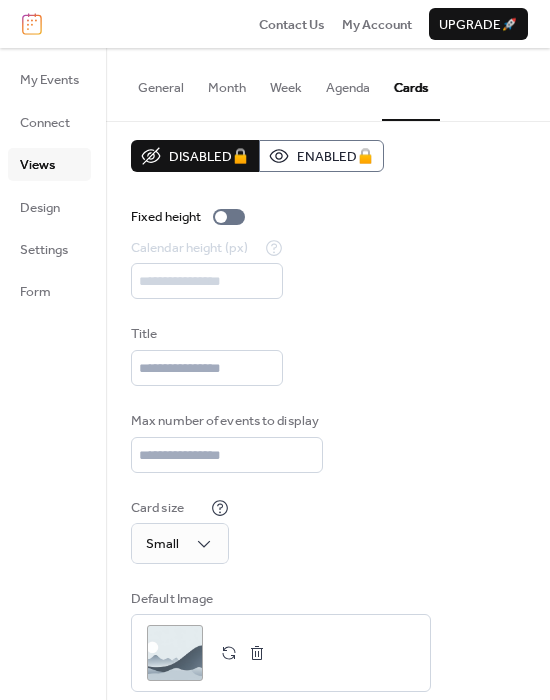 scroll, scrollTop: 0, scrollLeft: 0, axis: both 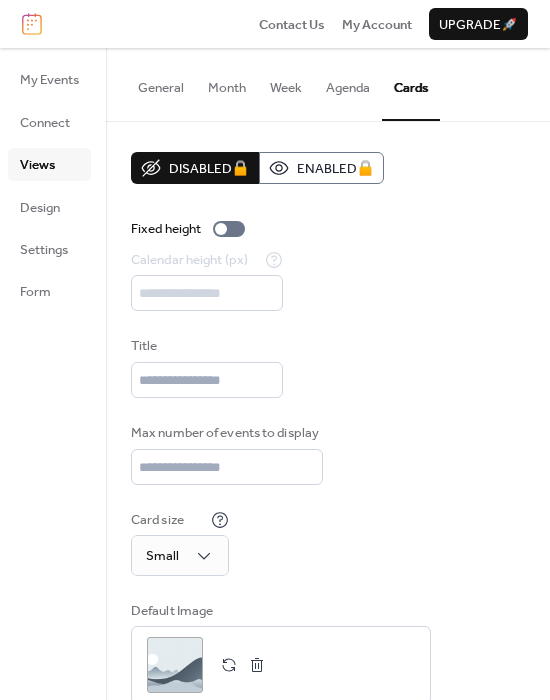 click on "General" at bounding box center (161, 83) 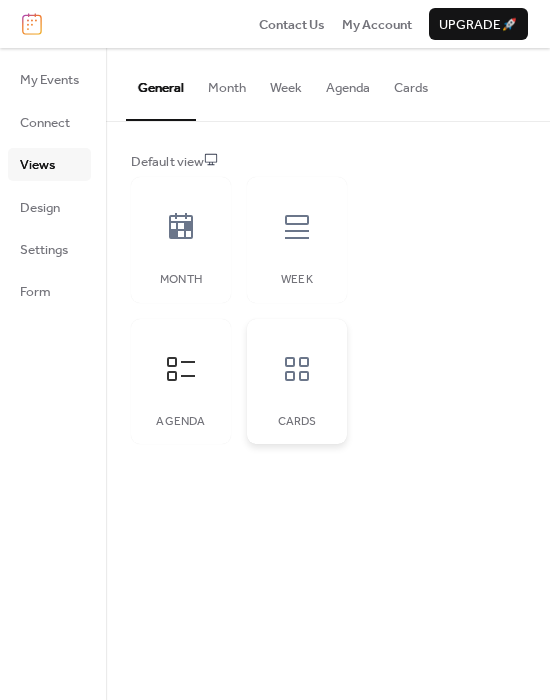 click at bounding box center (297, 369) 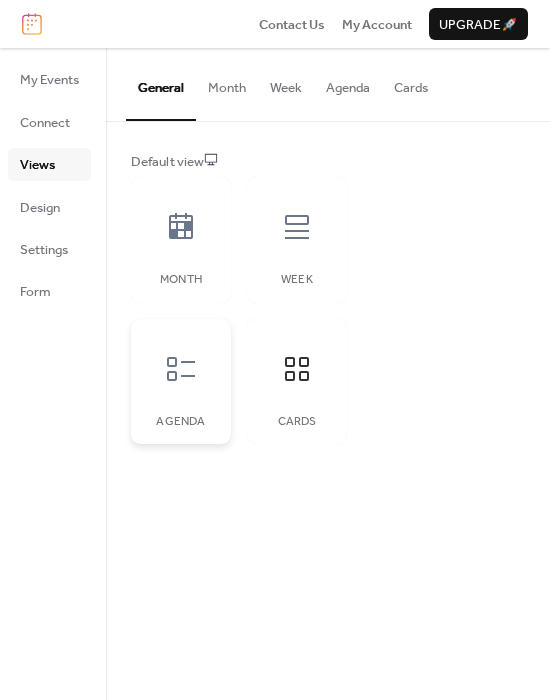 click 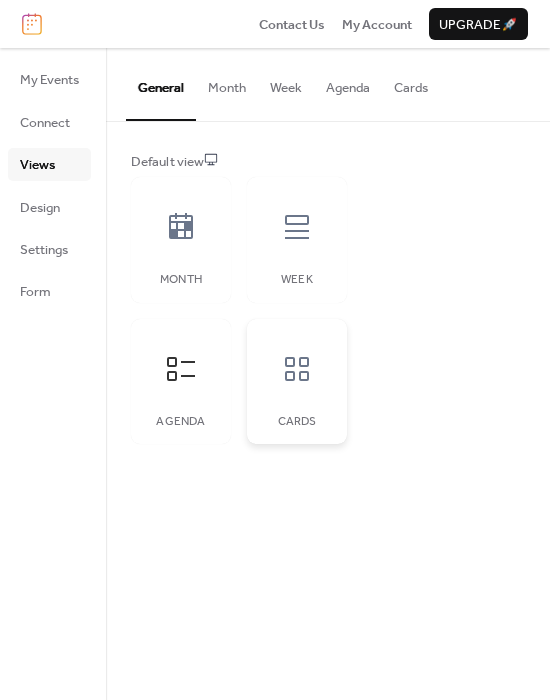 click at bounding box center (297, 369) 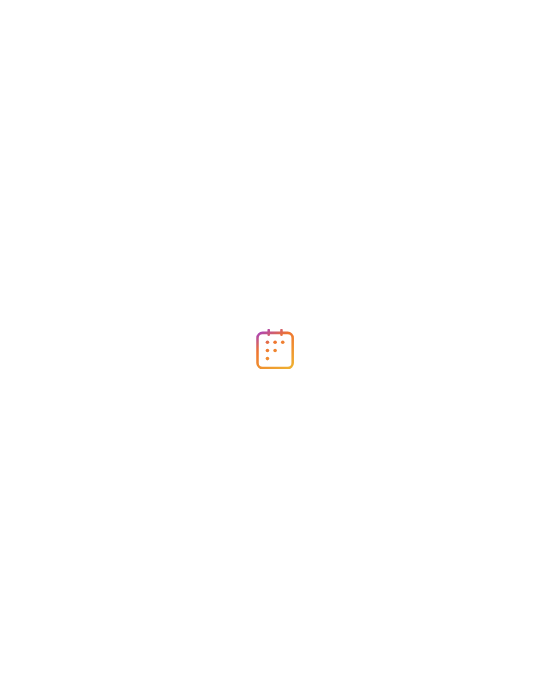 scroll, scrollTop: 0, scrollLeft: 0, axis: both 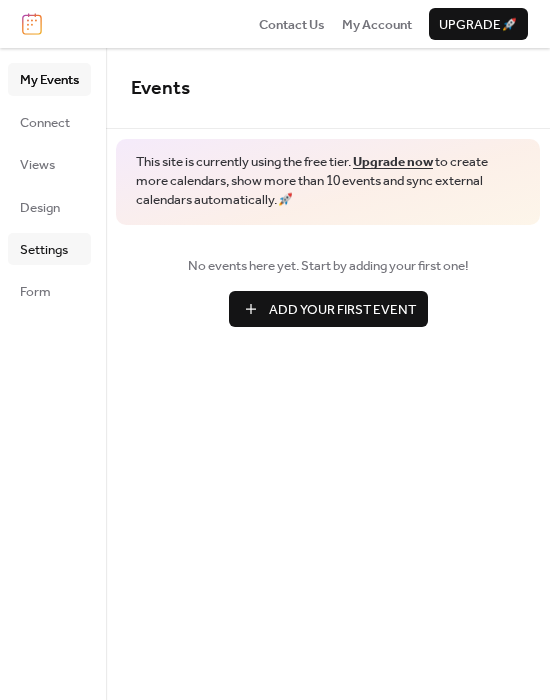 click on "Settings" at bounding box center [44, 250] 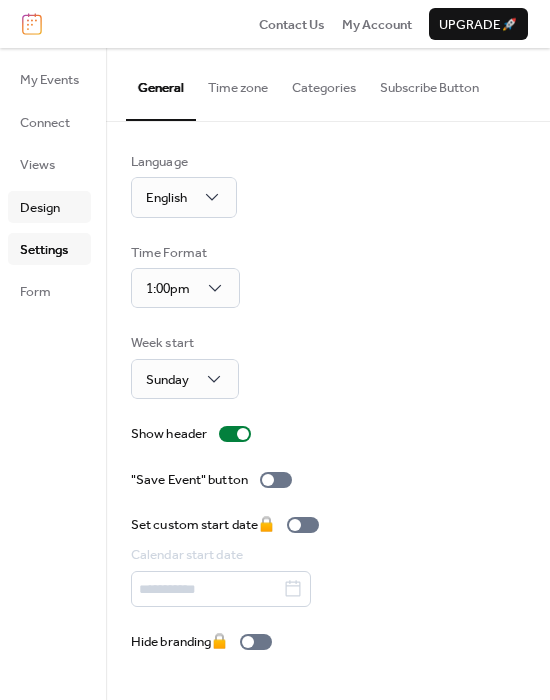 click on "Design" at bounding box center [40, 208] 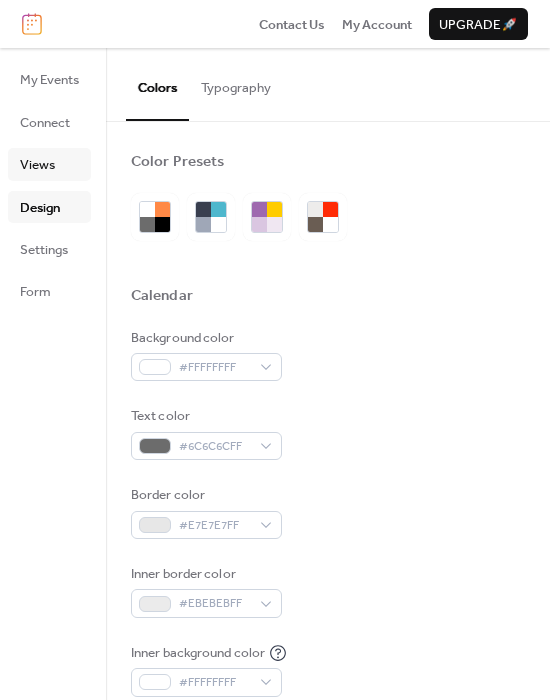 click on "Views" at bounding box center (37, 165) 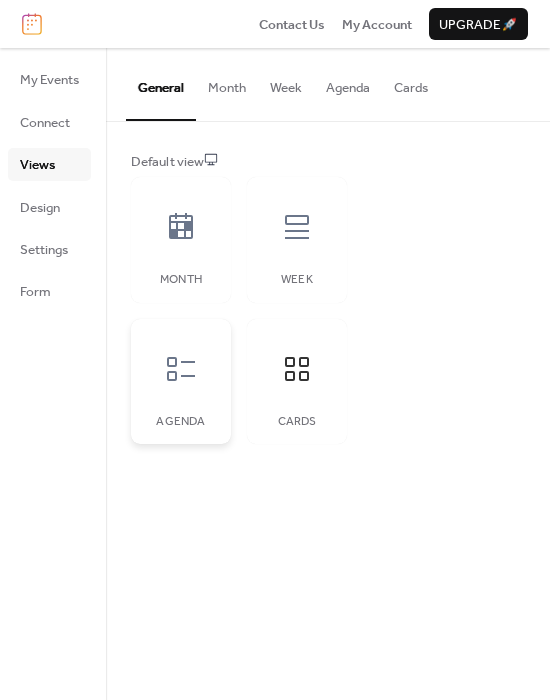 click 